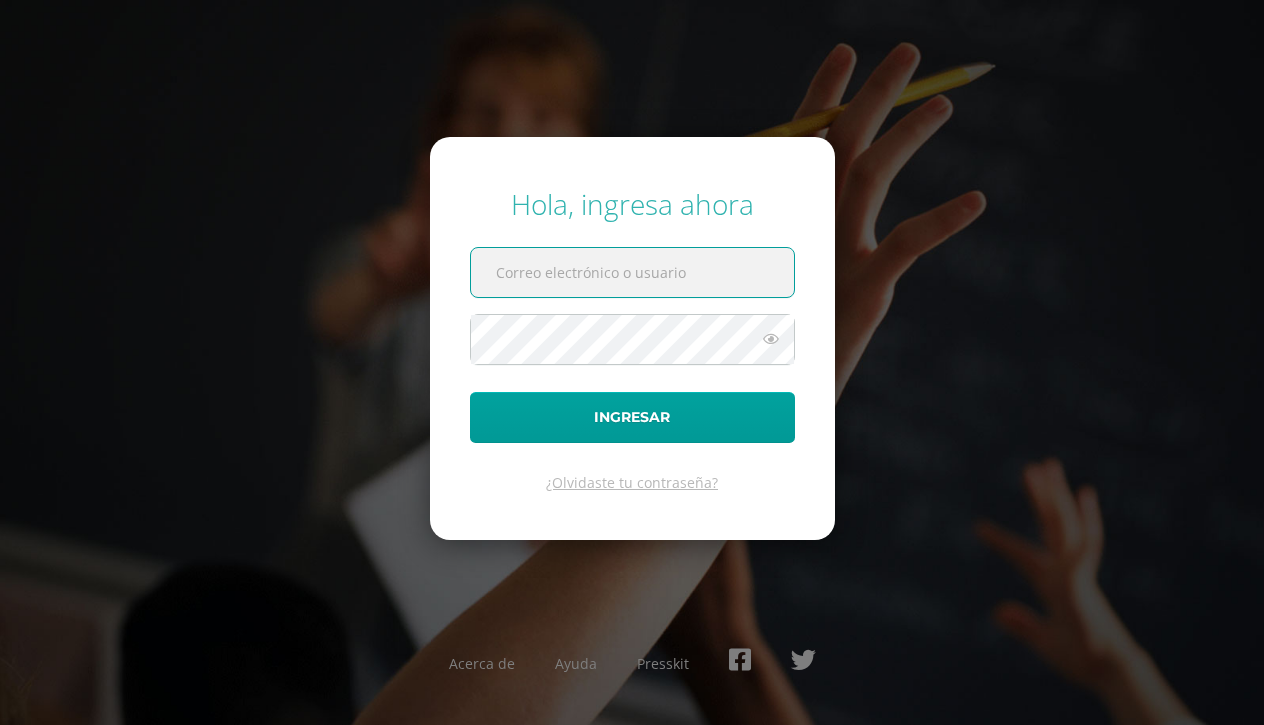 scroll, scrollTop: 0, scrollLeft: 0, axis: both 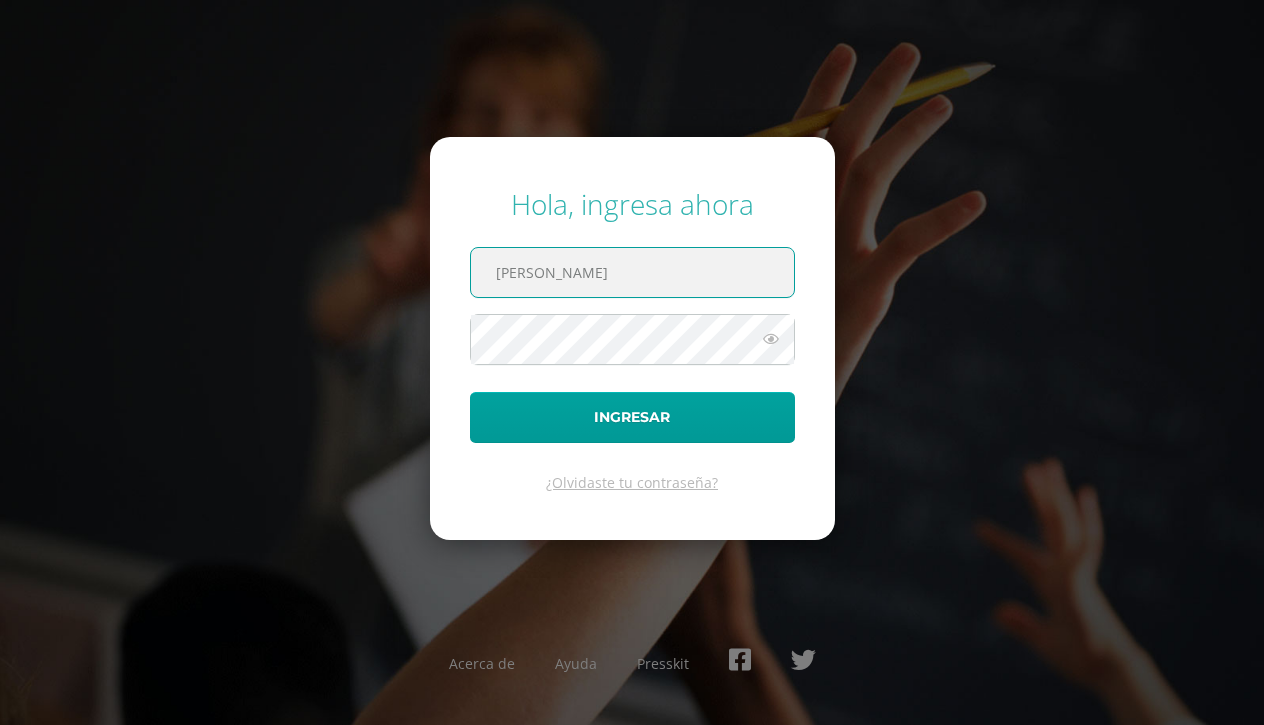 click on "marlon" at bounding box center [632, 272] 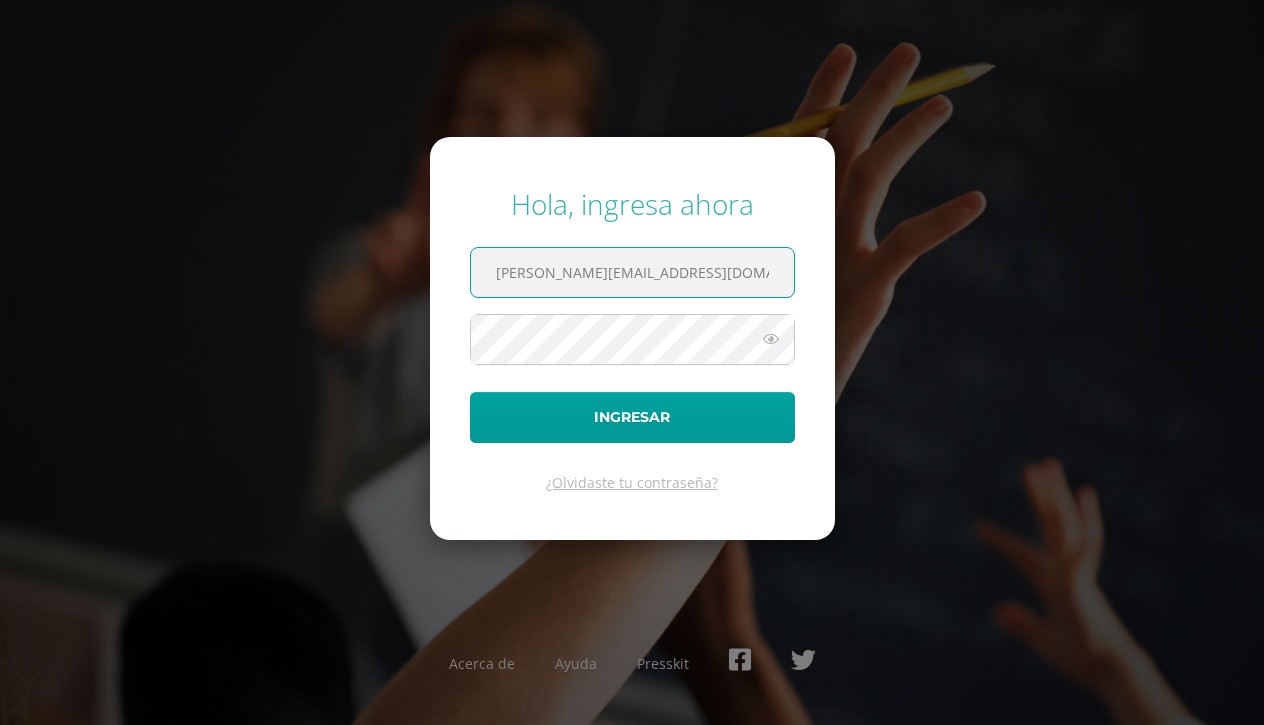 type on "[PERSON_NAME][EMAIL_ADDRESS][DOMAIN_NAME]" 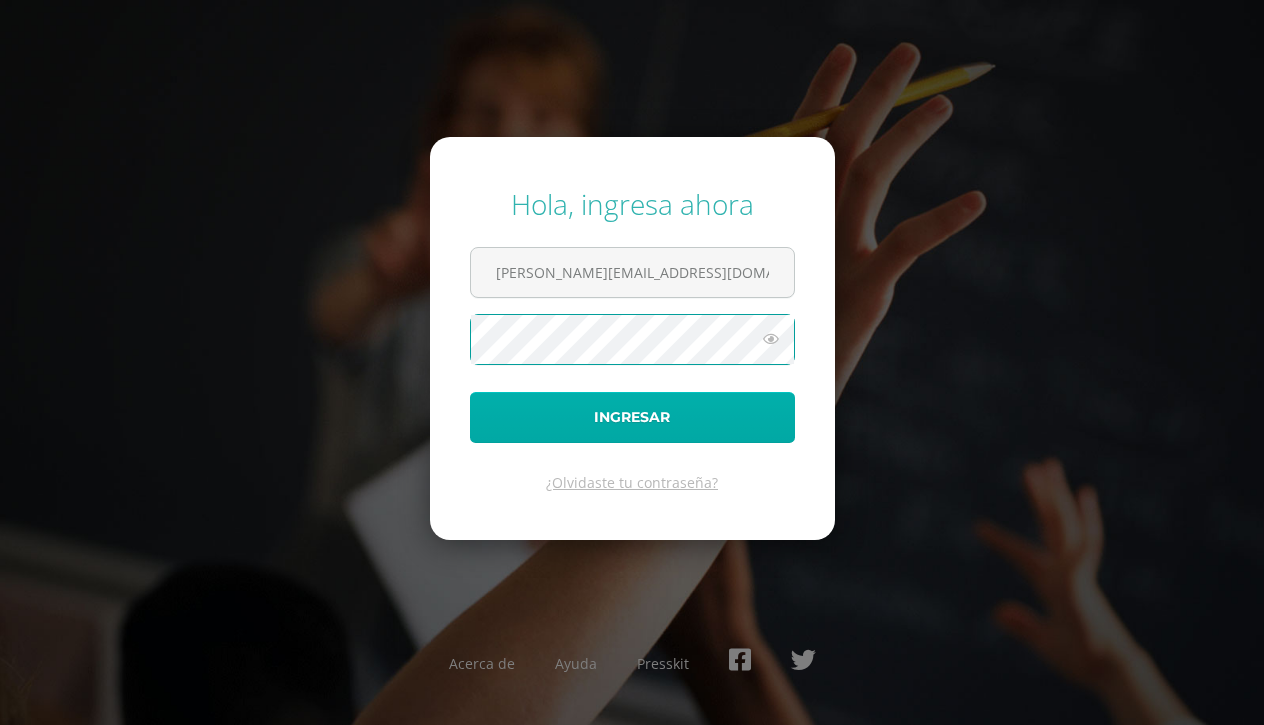 click on "Ingresar" at bounding box center [632, 417] 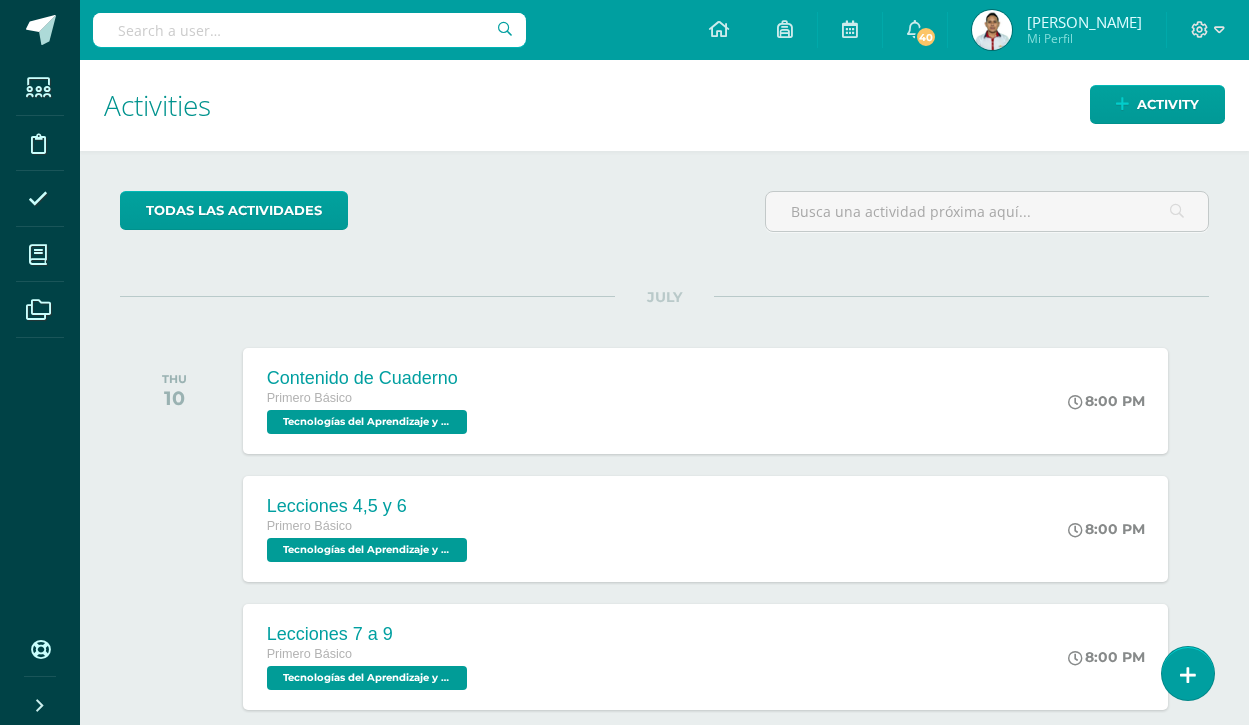 scroll, scrollTop: 0, scrollLeft: 0, axis: both 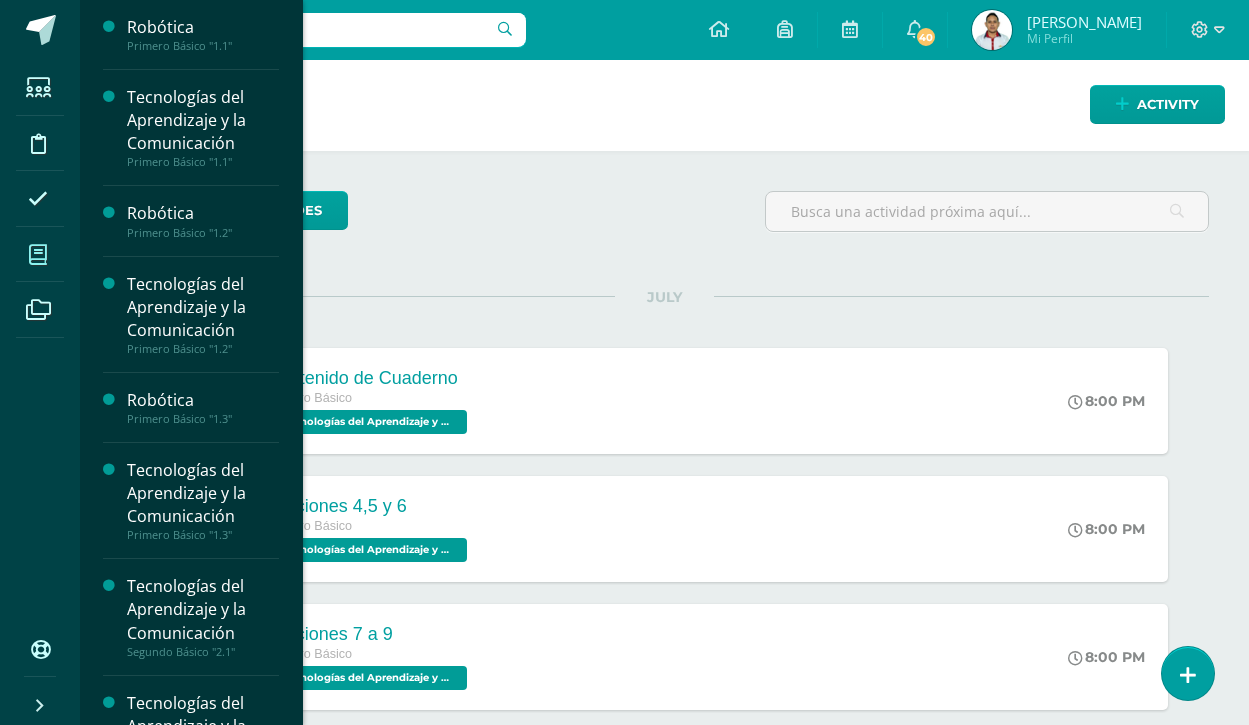 click at bounding box center [38, 255] 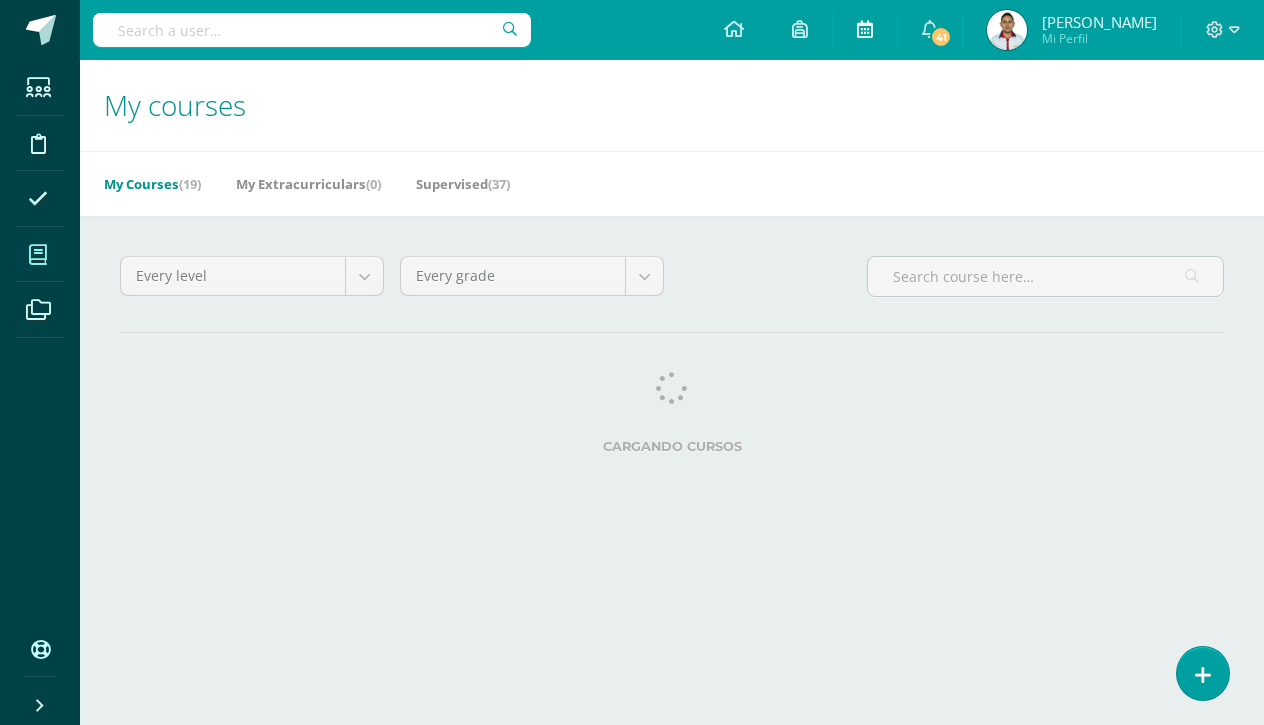 scroll, scrollTop: 0, scrollLeft: 0, axis: both 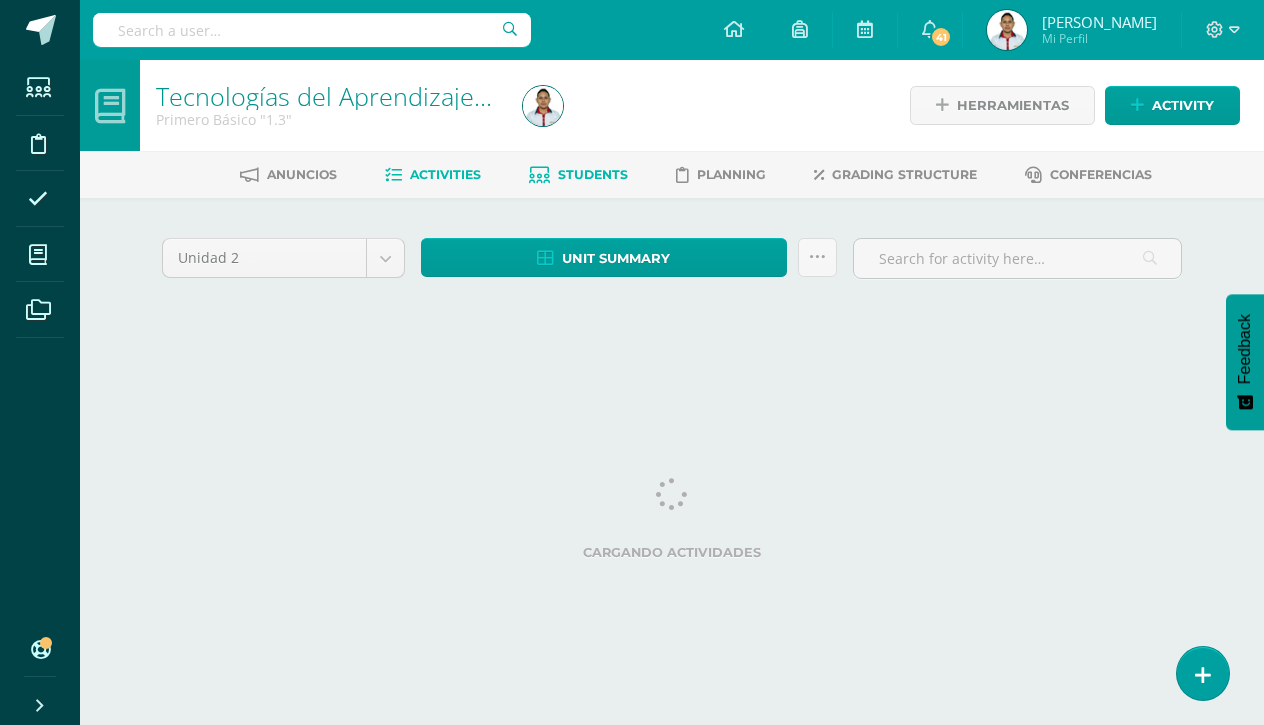 click on "Students" at bounding box center (578, 175) 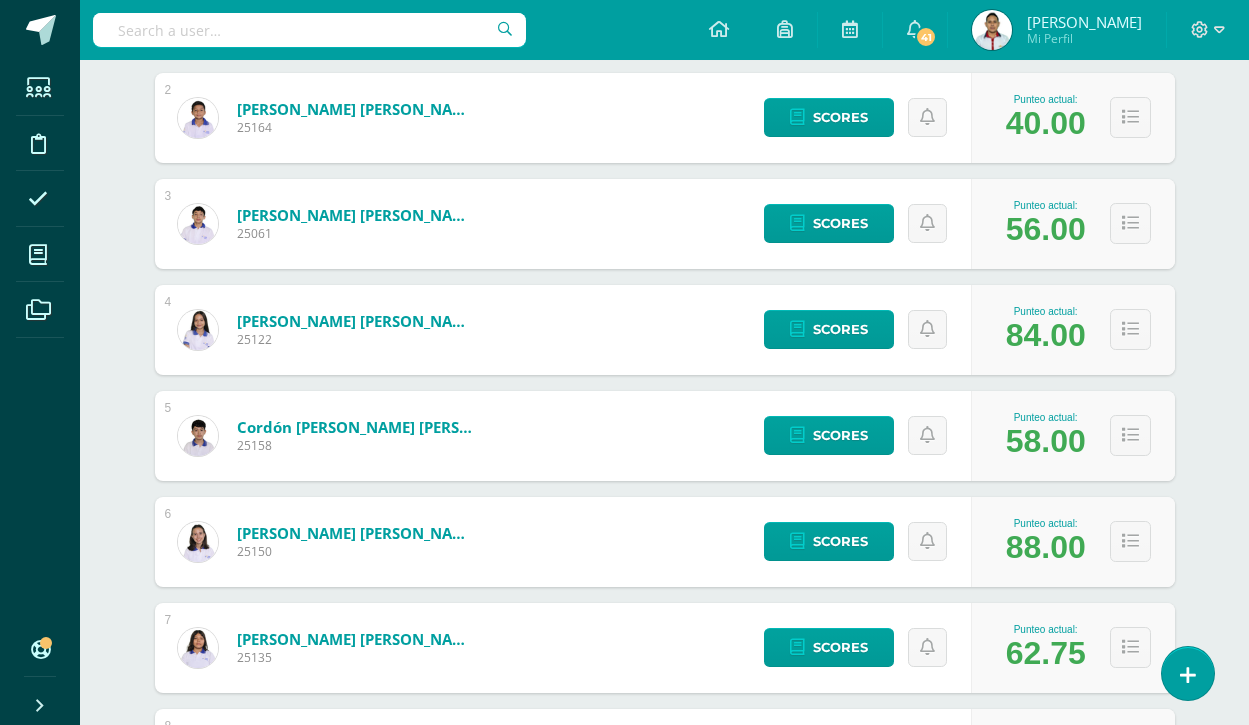 scroll, scrollTop: 225, scrollLeft: 0, axis: vertical 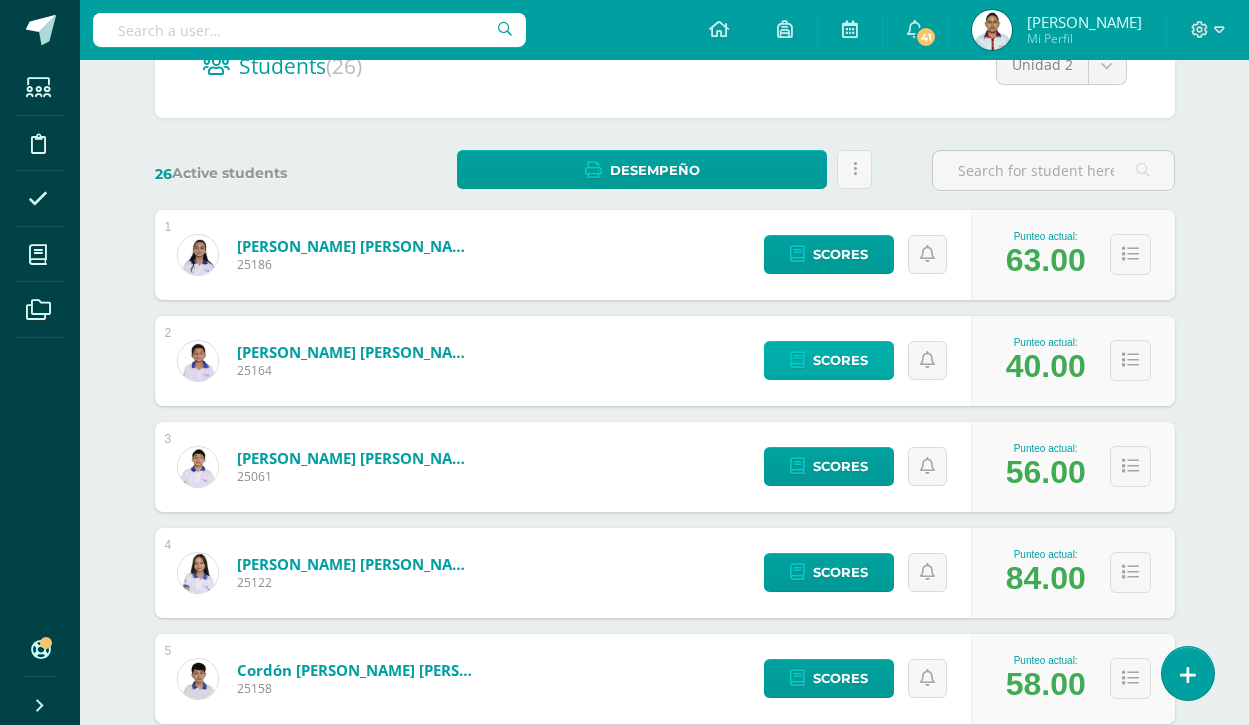 click on "Scores" at bounding box center (829, 360) 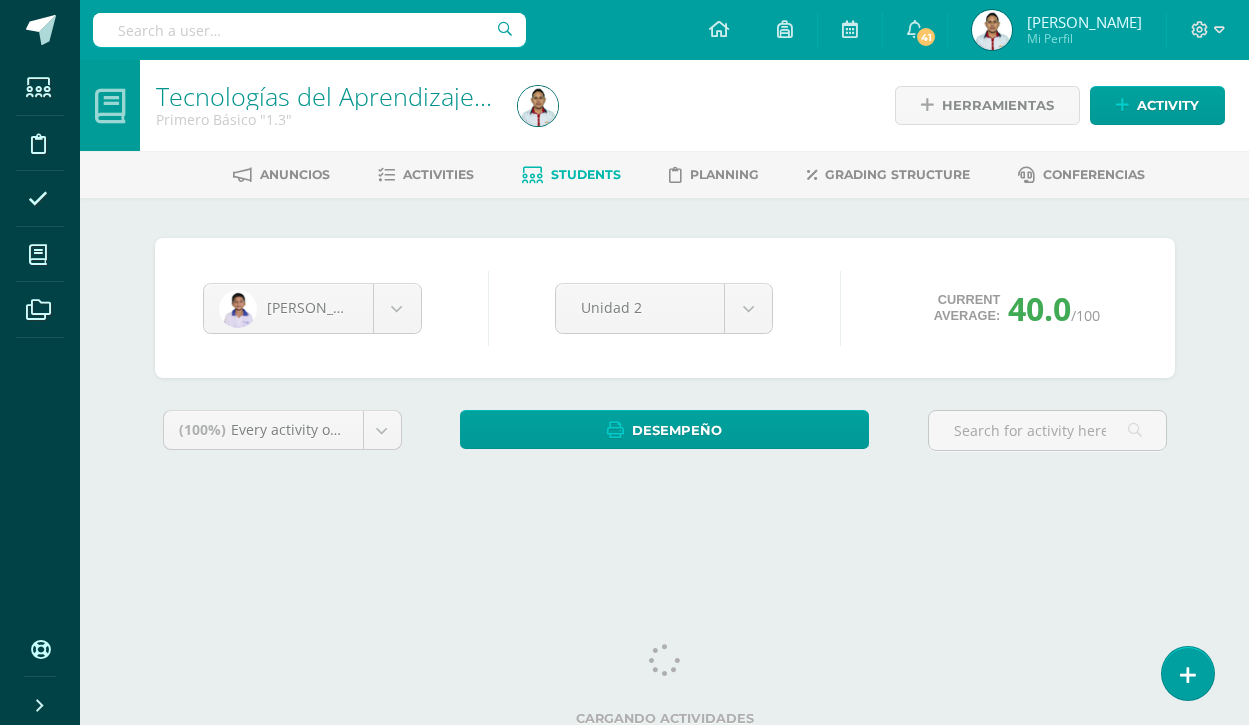 scroll, scrollTop: 0, scrollLeft: 0, axis: both 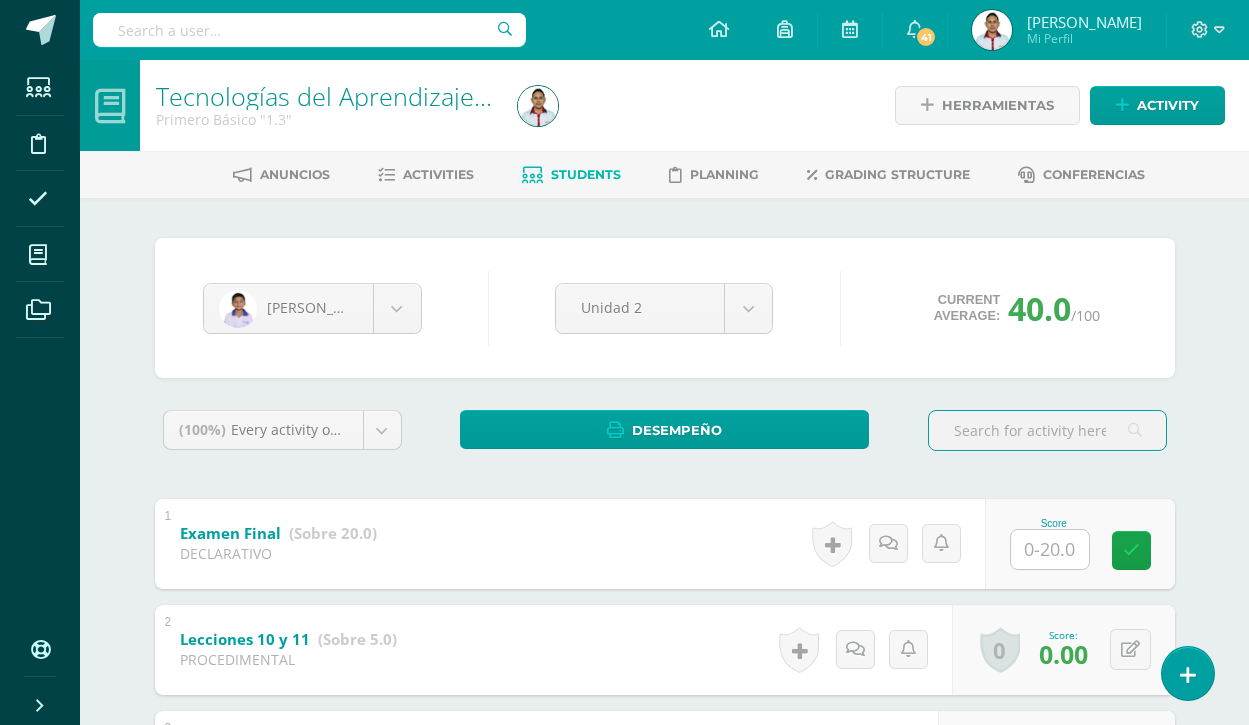 click at bounding box center [1050, 549] 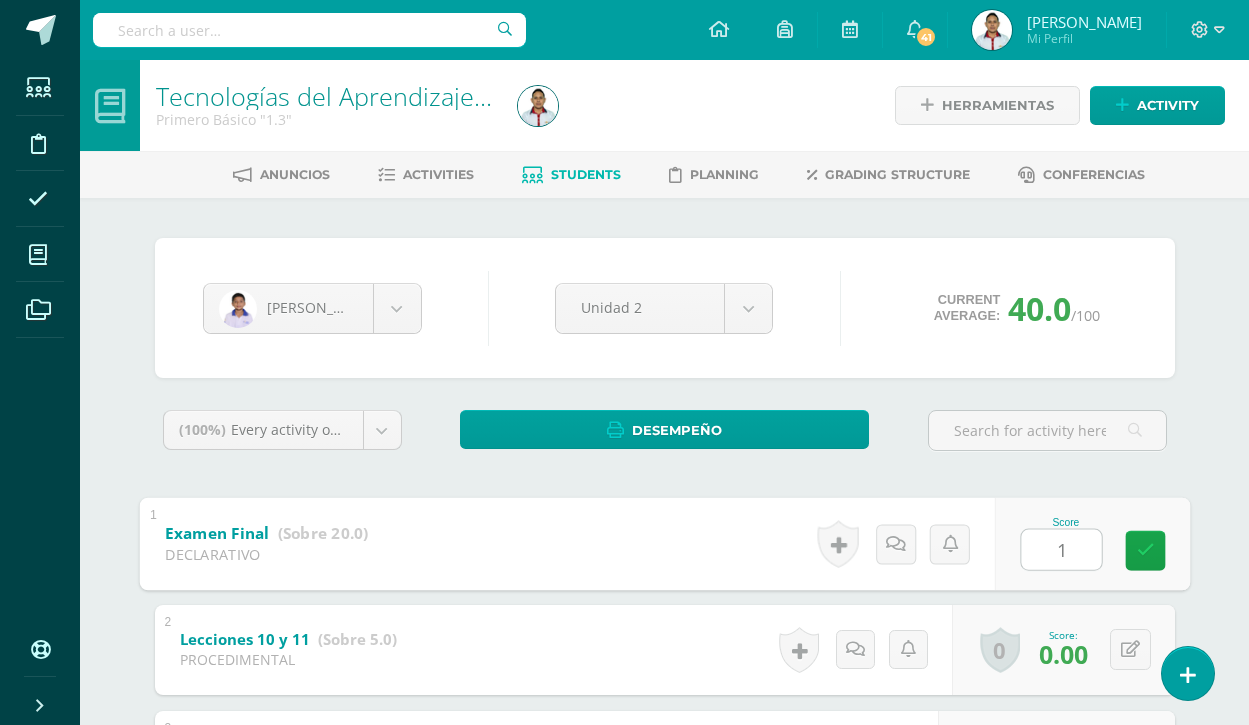 type on "10" 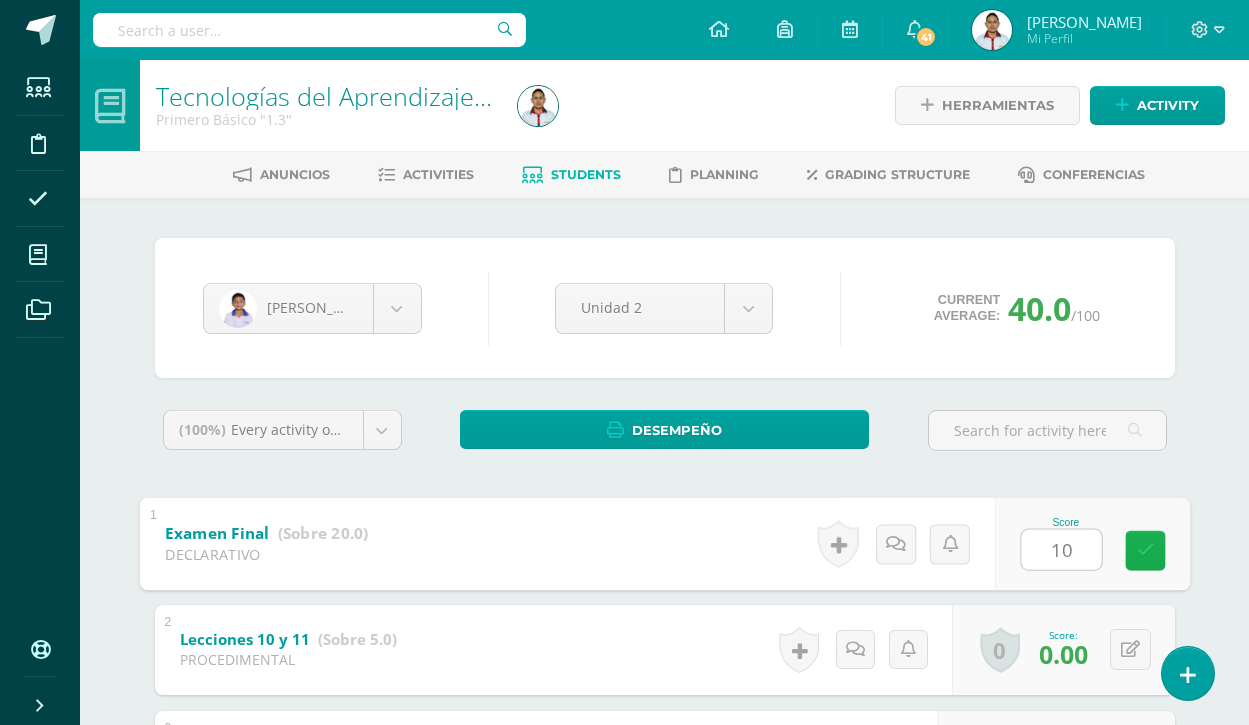 click at bounding box center (1145, 550) 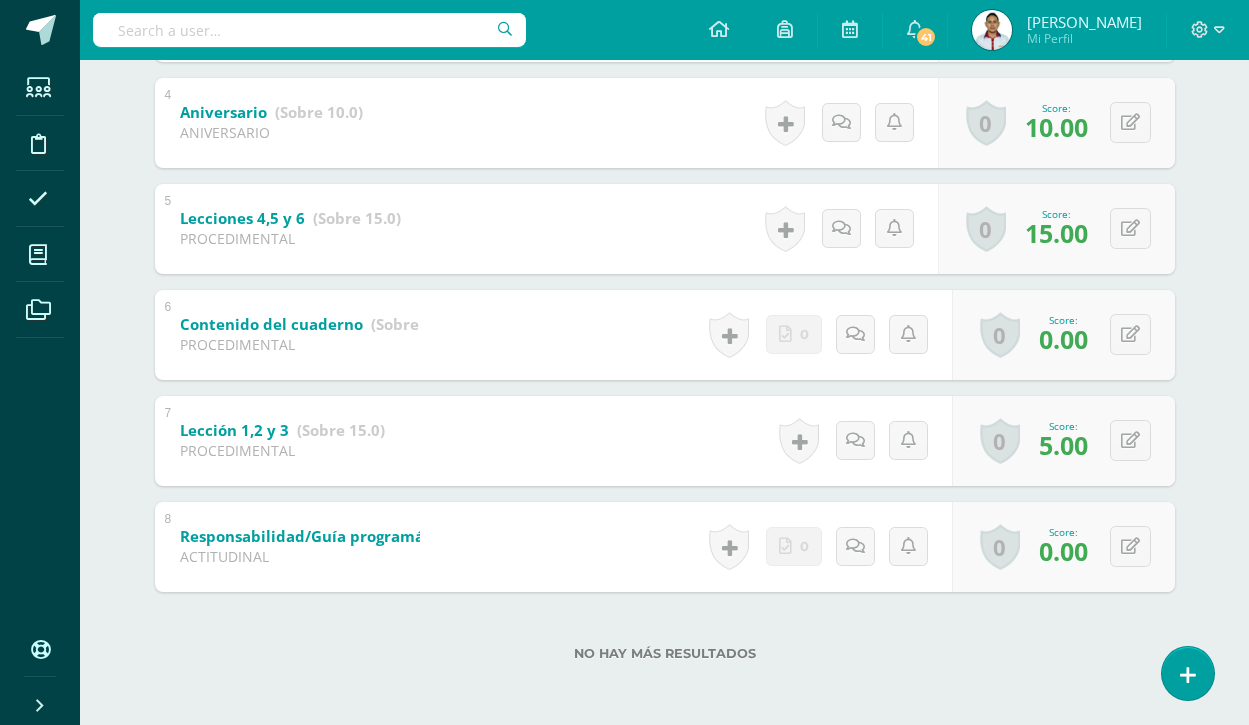 scroll, scrollTop: 0, scrollLeft: 0, axis: both 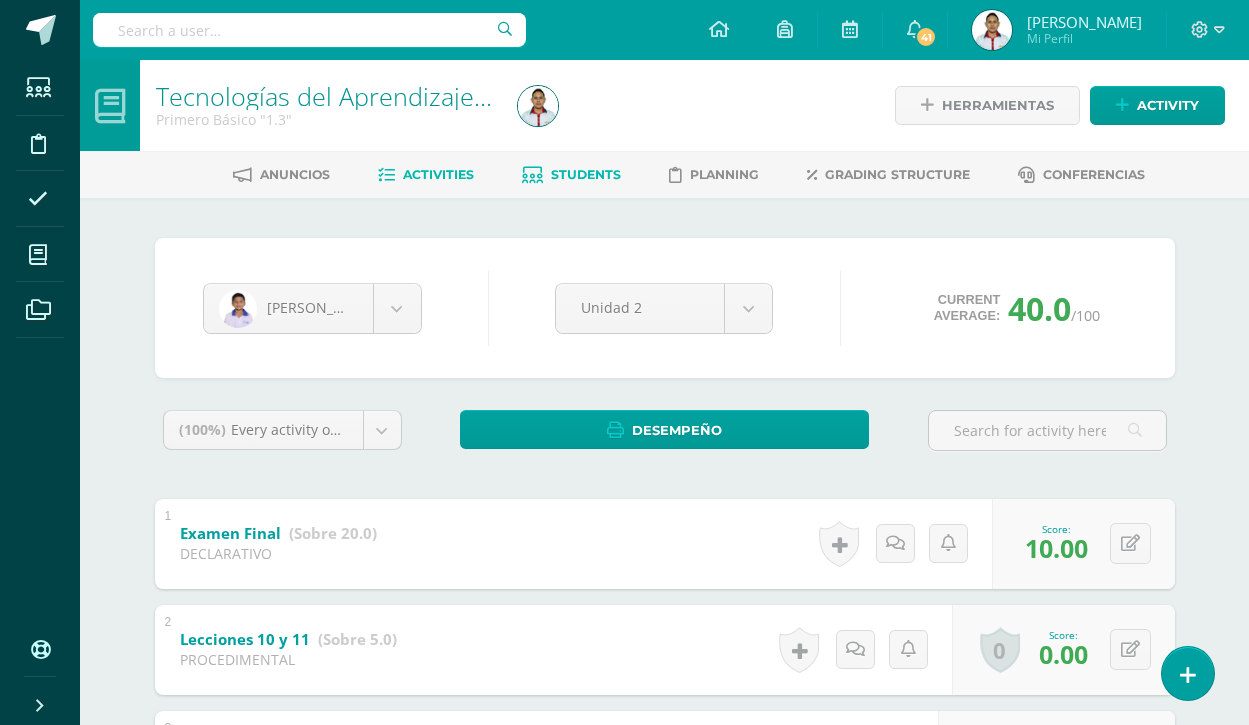 click on "Activities" at bounding box center [438, 174] 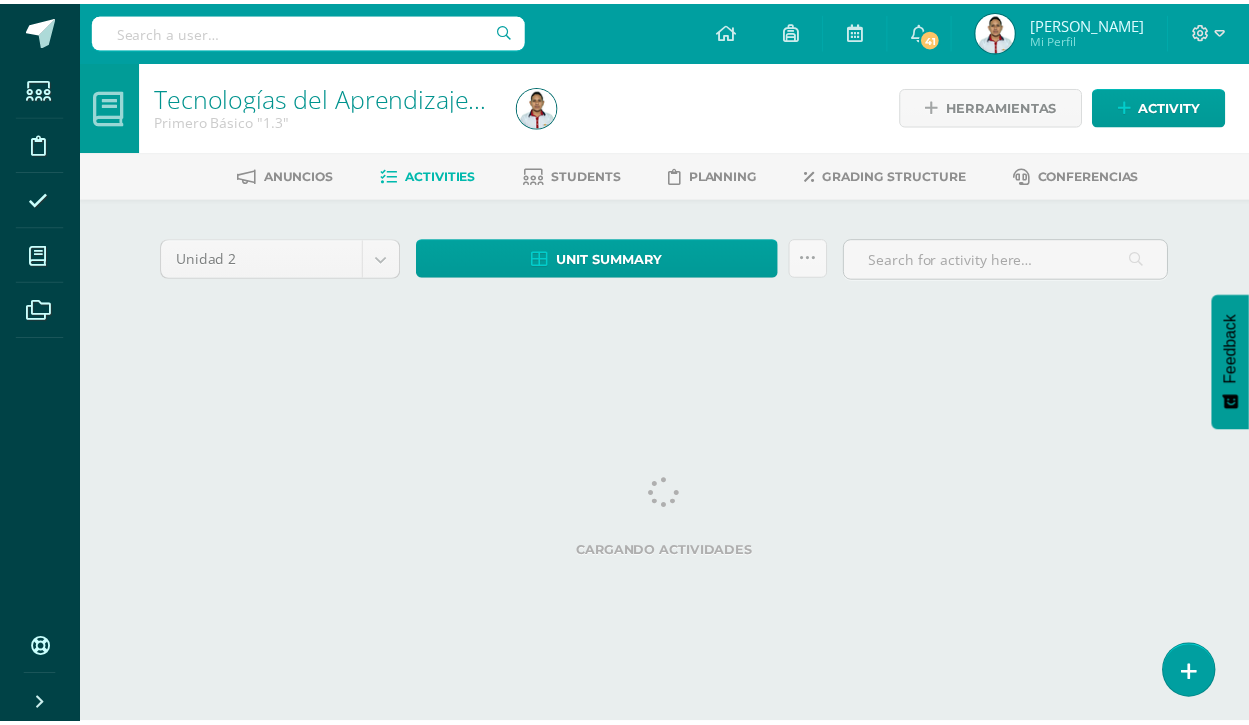 scroll, scrollTop: 0, scrollLeft: 0, axis: both 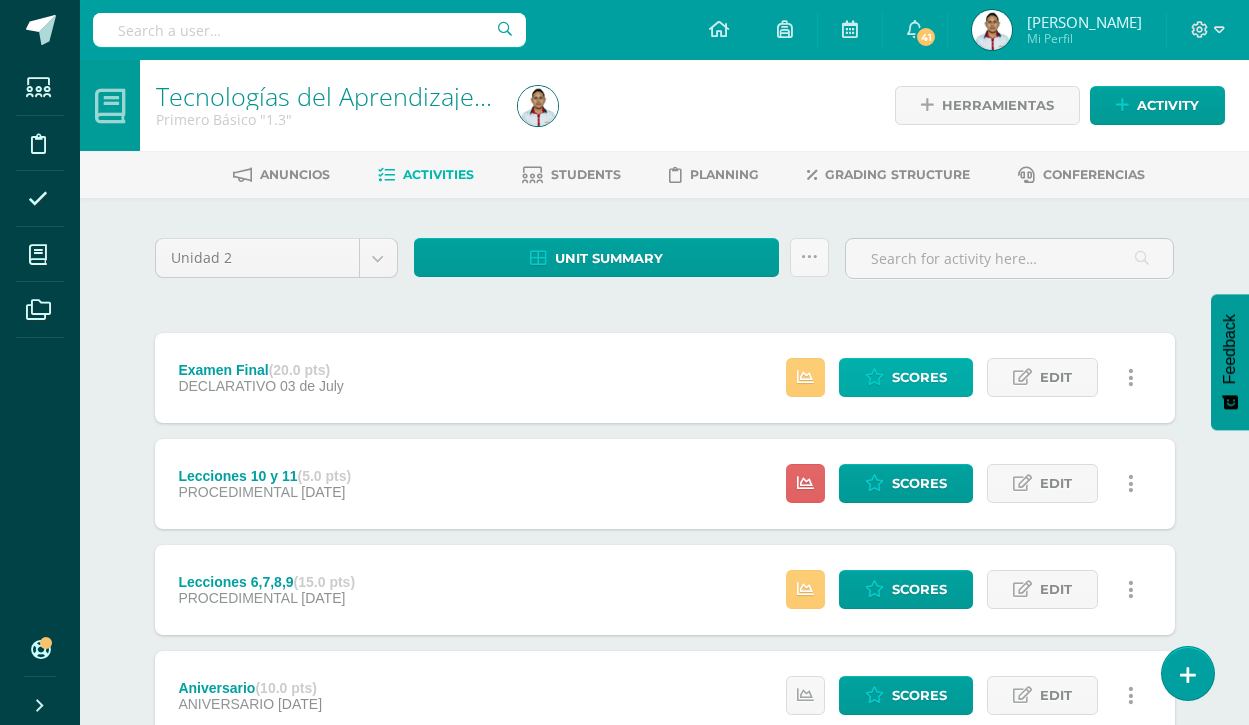click on "Scores" at bounding box center [906, 377] 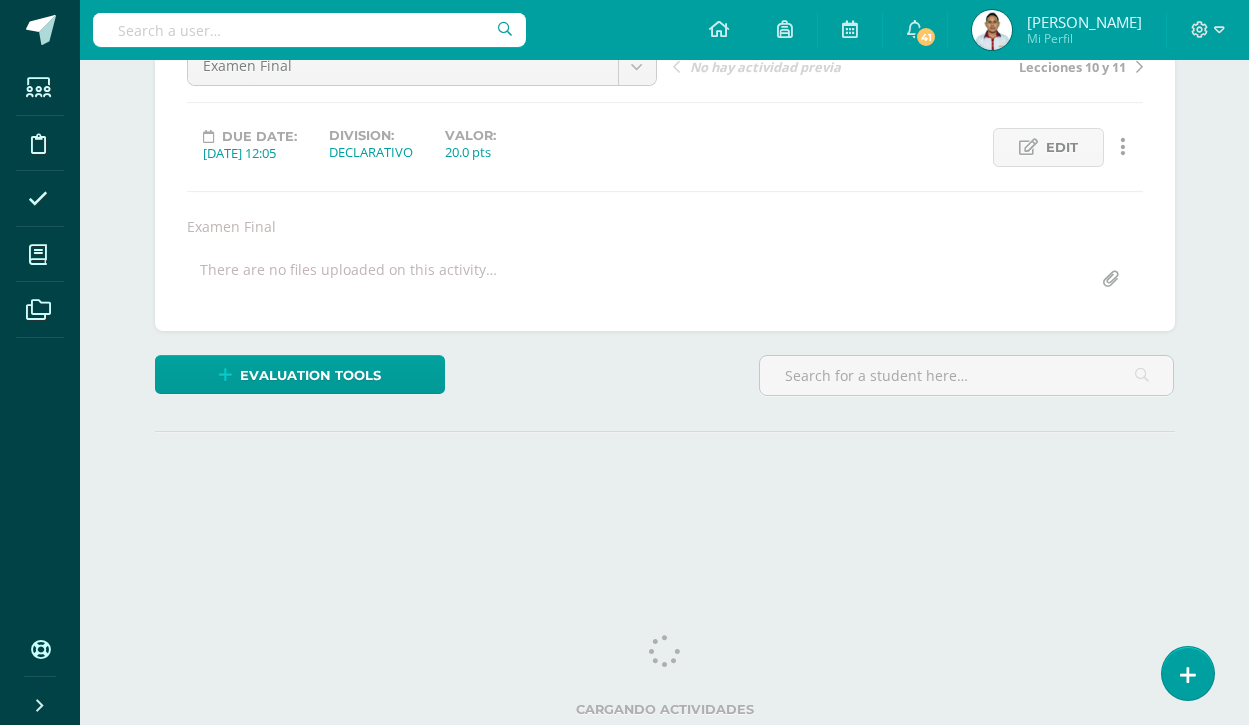 scroll, scrollTop: 0, scrollLeft: 0, axis: both 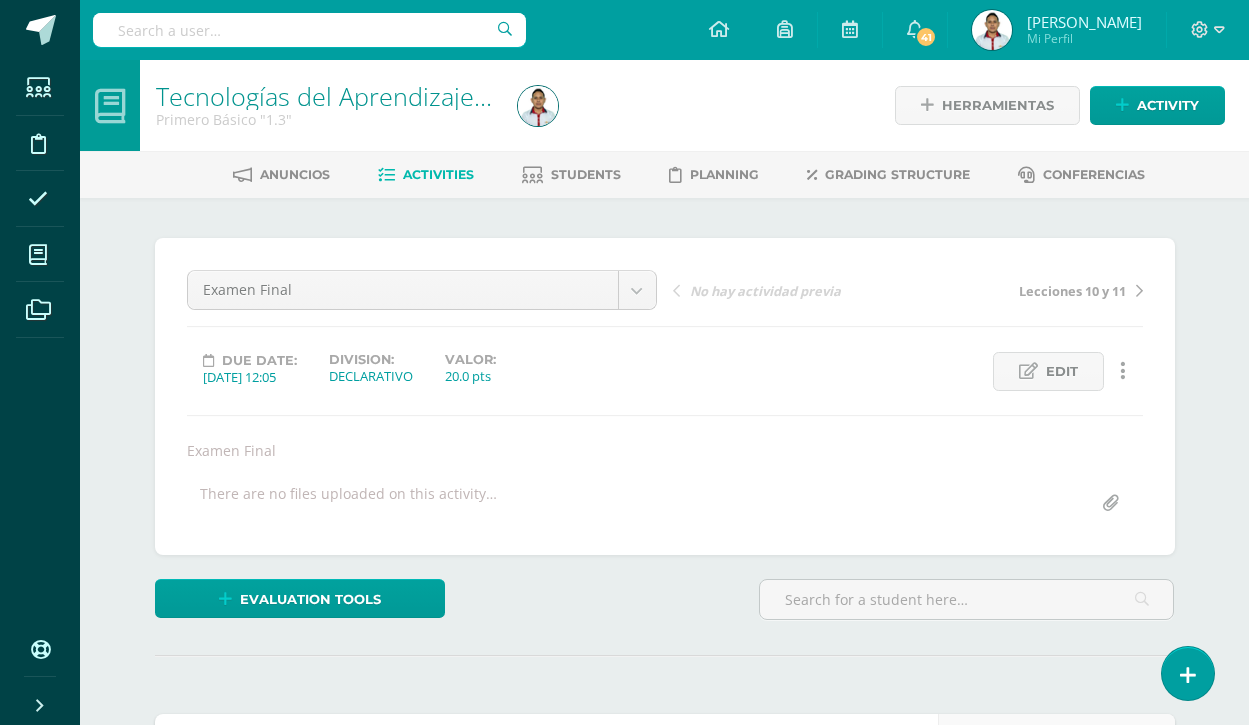 click on "Activities" at bounding box center [438, 174] 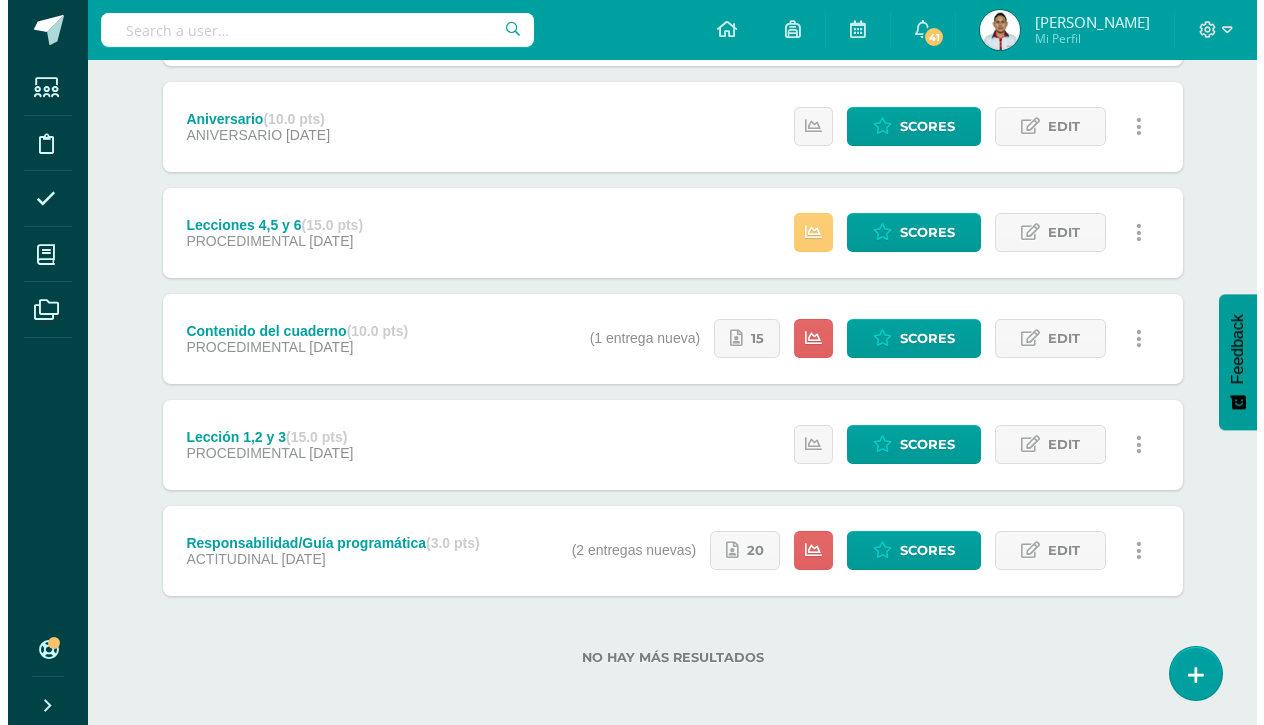 scroll, scrollTop: 0, scrollLeft: 0, axis: both 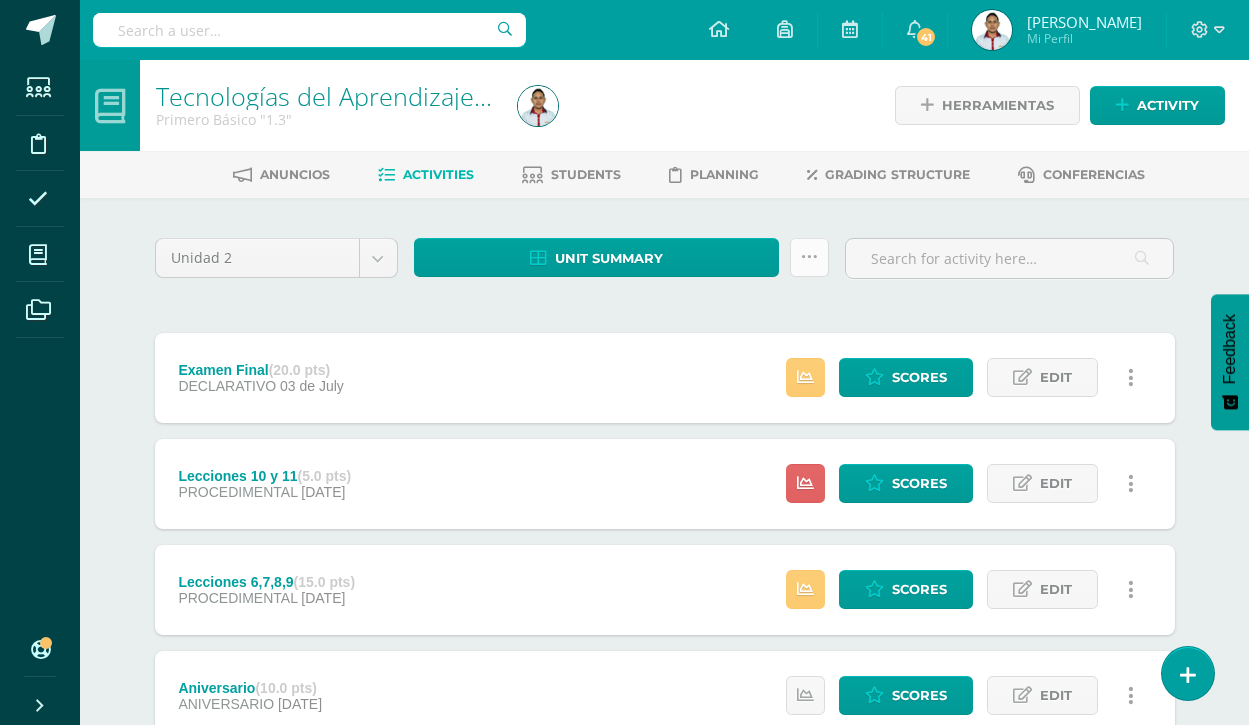 click at bounding box center (809, 257) 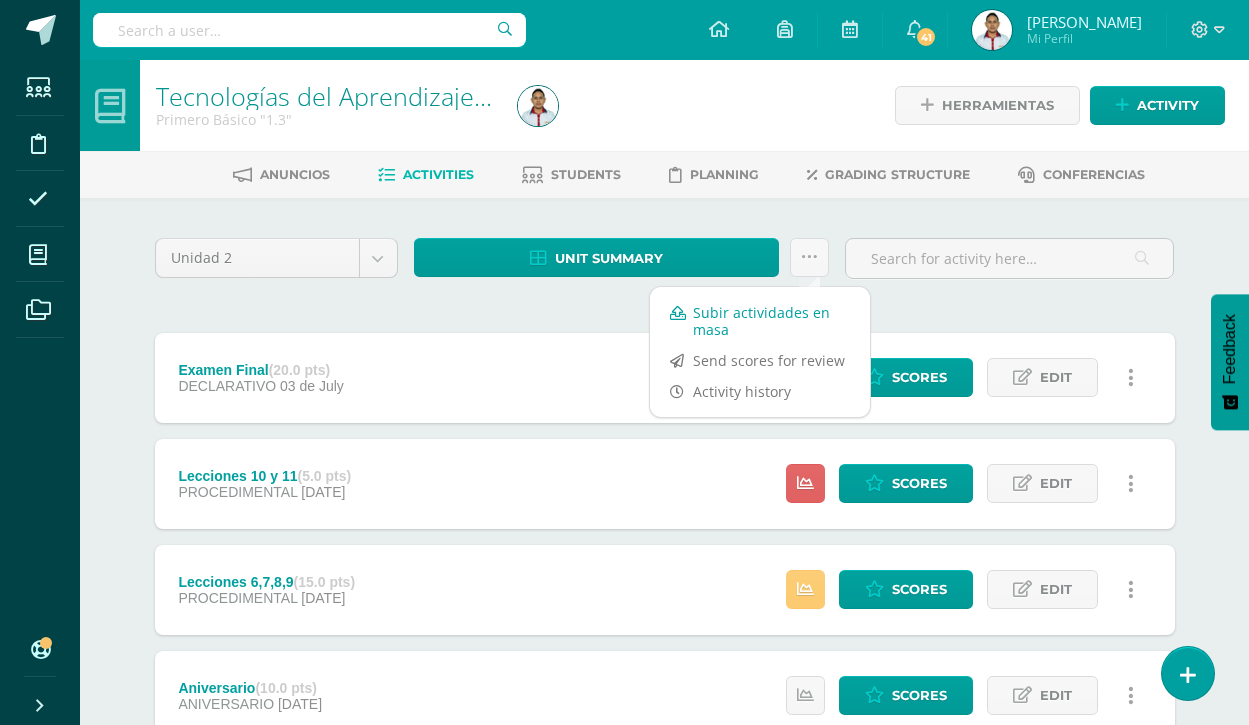 click on "Subir actividades en masa" at bounding box center [760, 321] 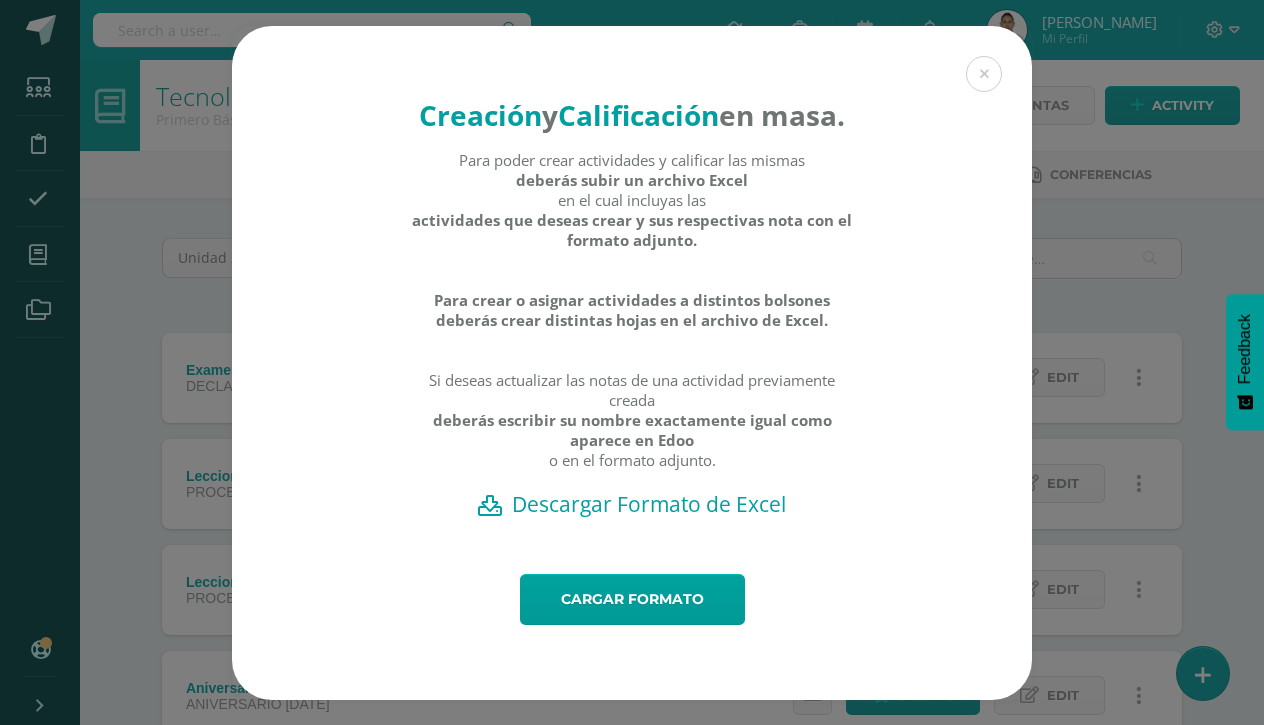 click on "Descargar Formato de Excel" at bounding box center [632, 504] 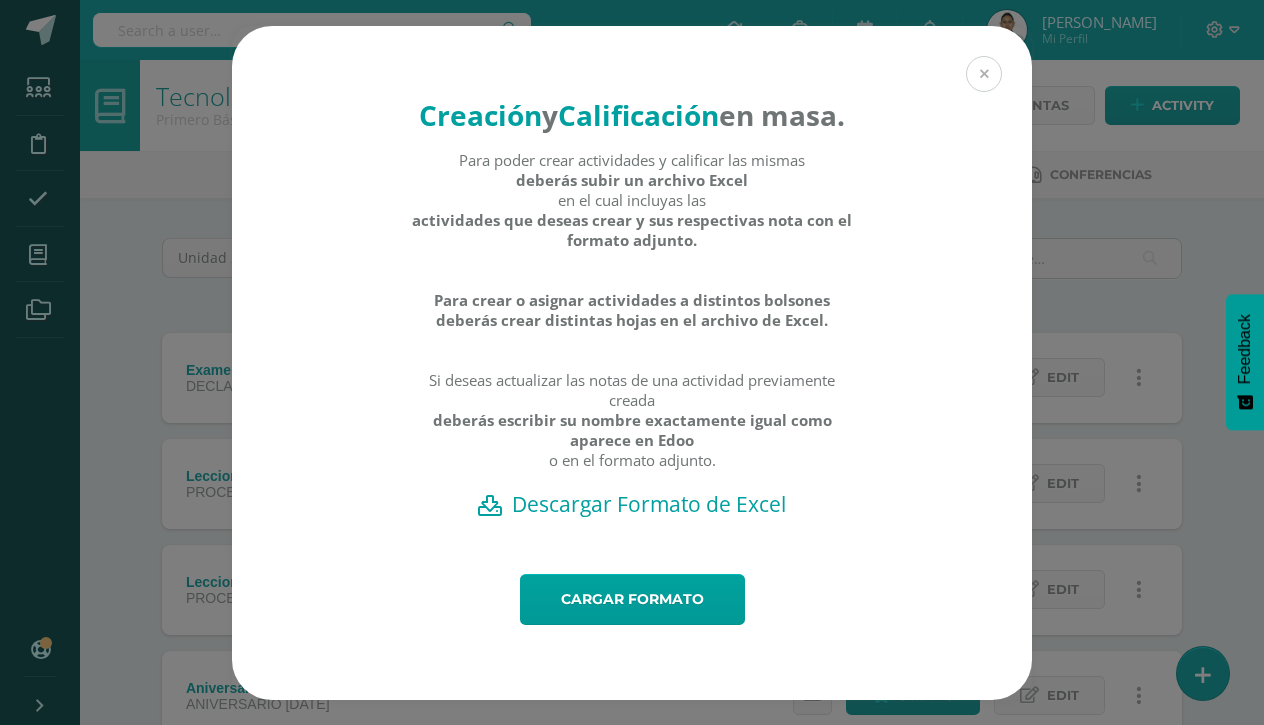 click at bounding box center [984, 74] 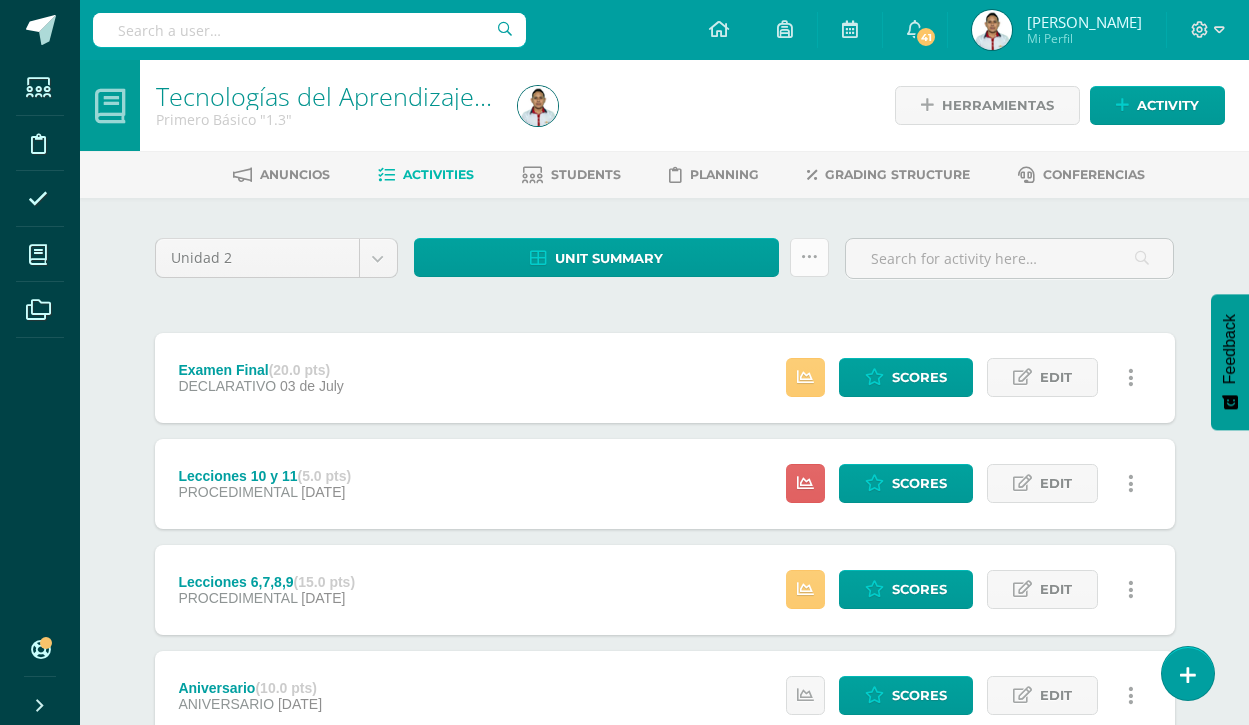 click at bounding box center [809, 257] 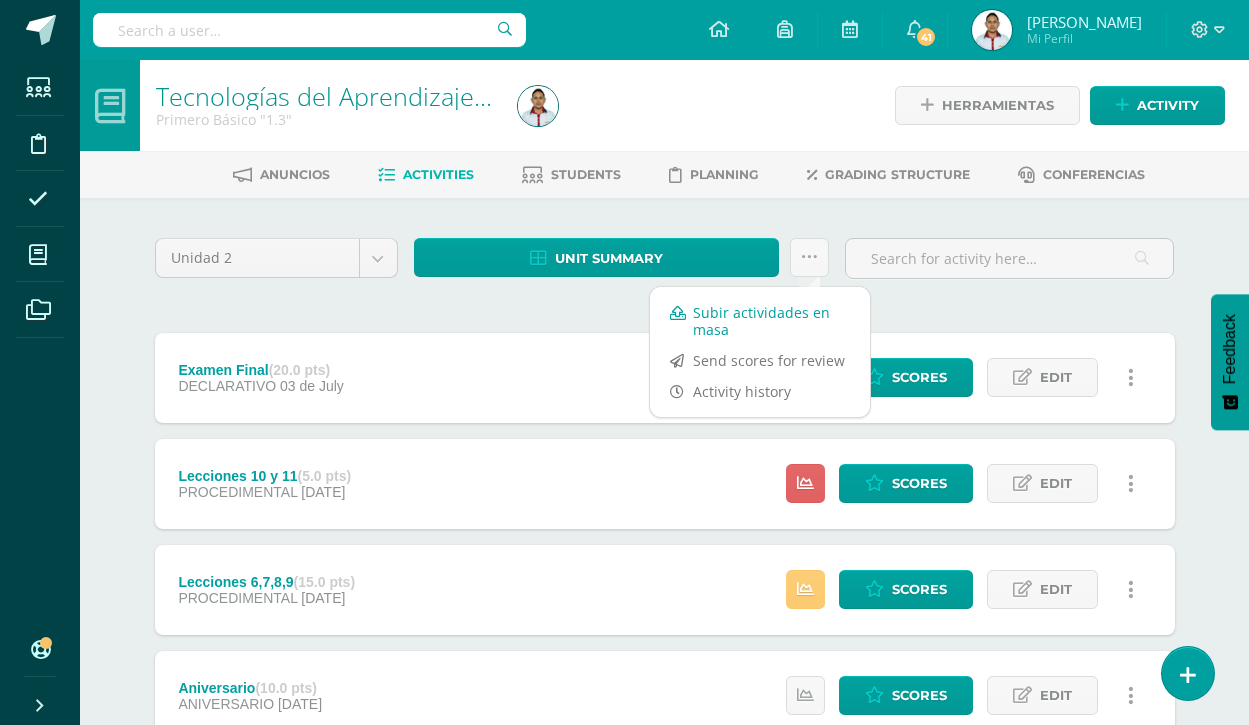 click on "Subir actividades en masa" at bounding box center [760, 321] 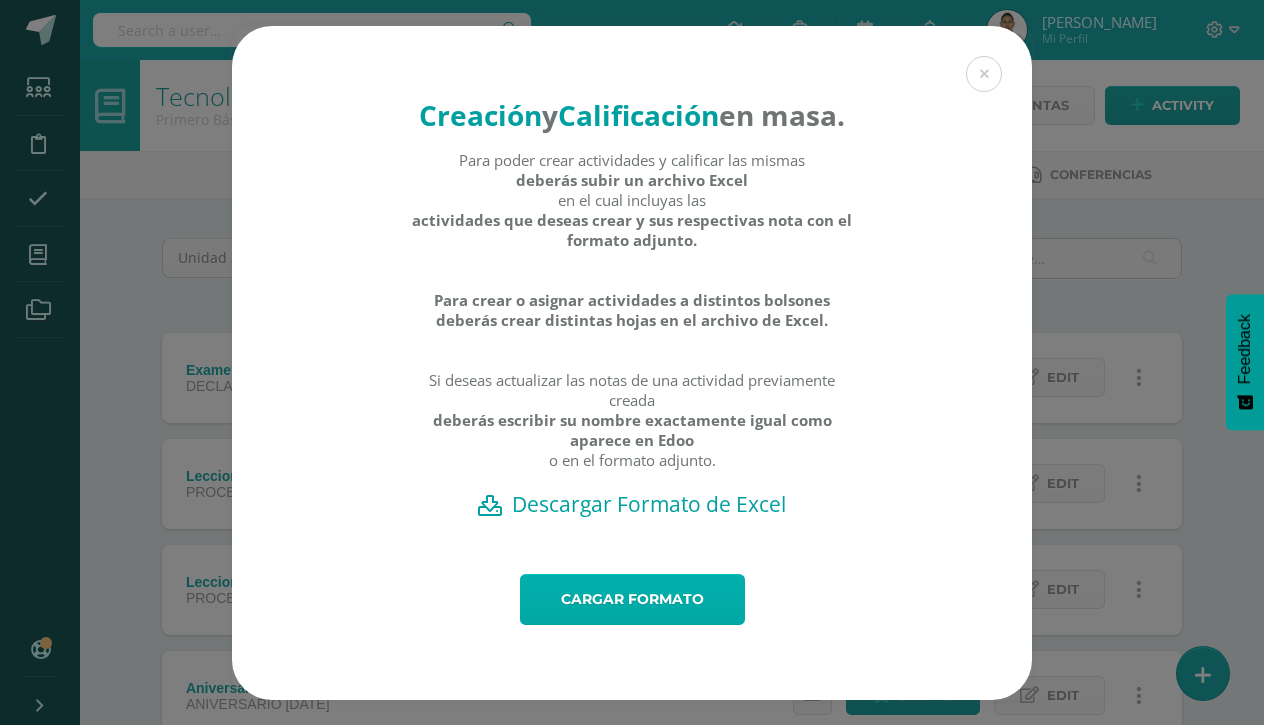 click on "Cargar formato" at bounding box center (632, 599) 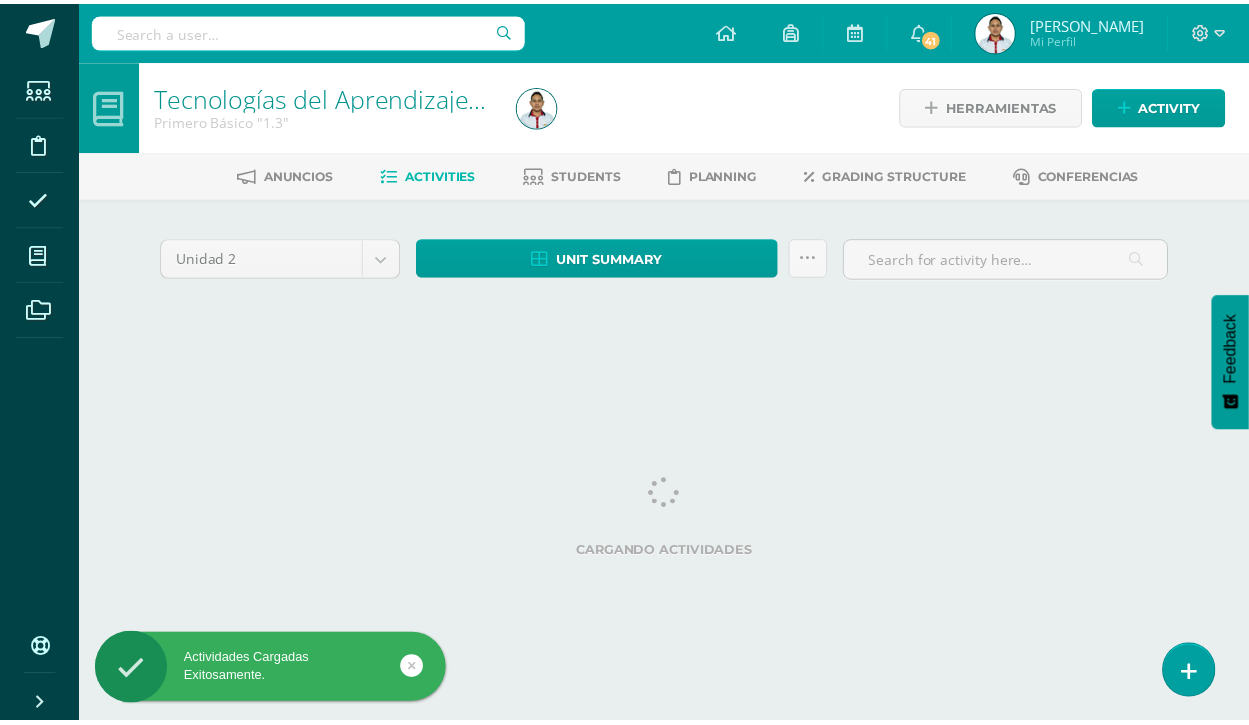 scroll, scrollTop: 0, scrollLeft: 0, axis: both 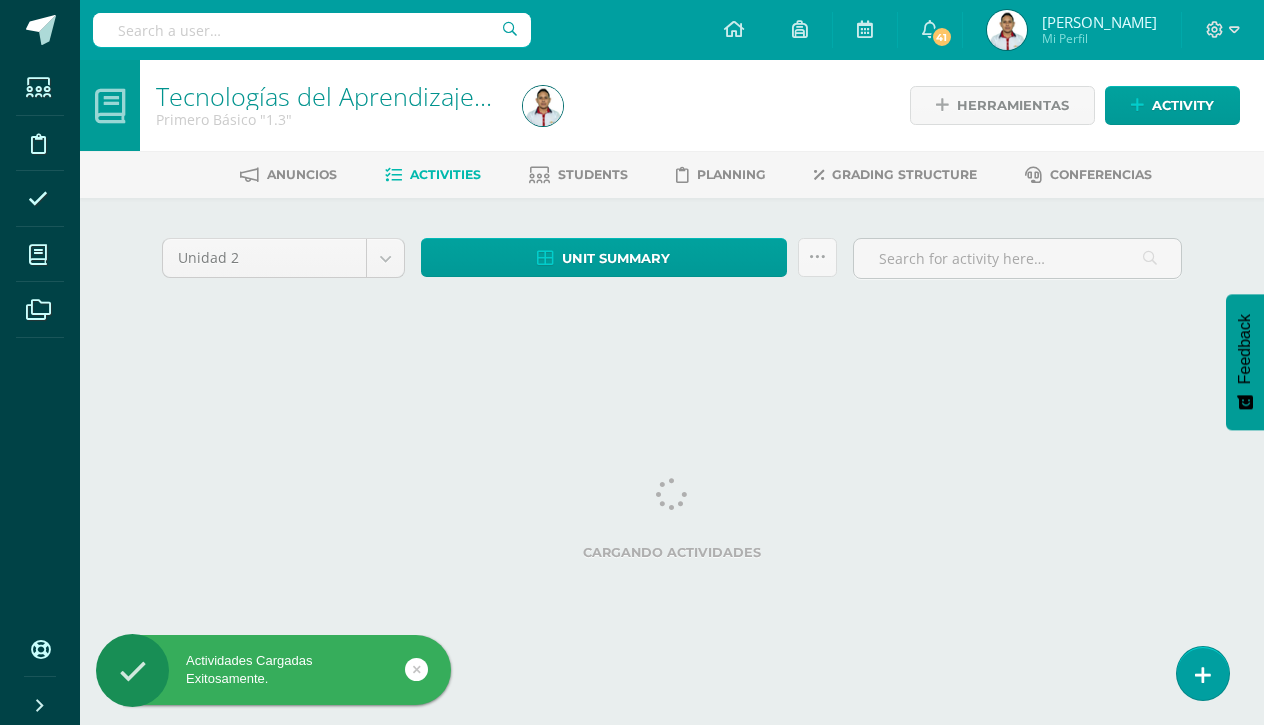 click at bounding box center (416, 669) 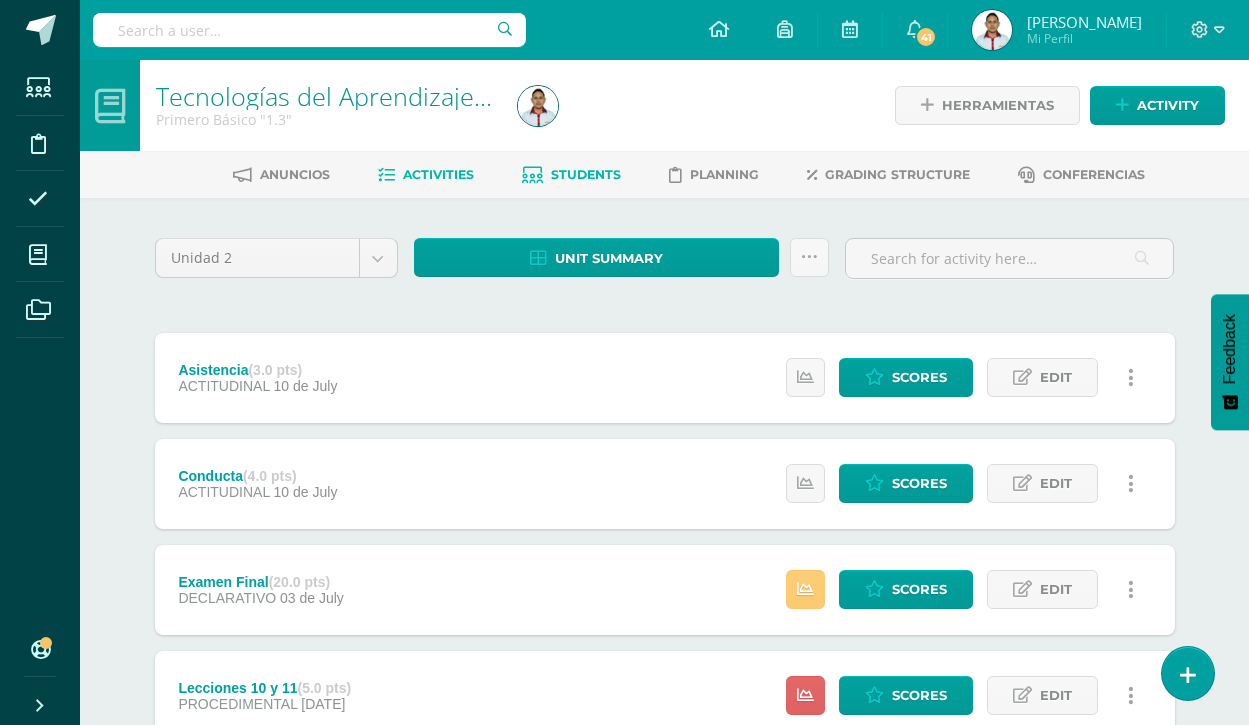 click on "Students" at bounding box center [586, 174] 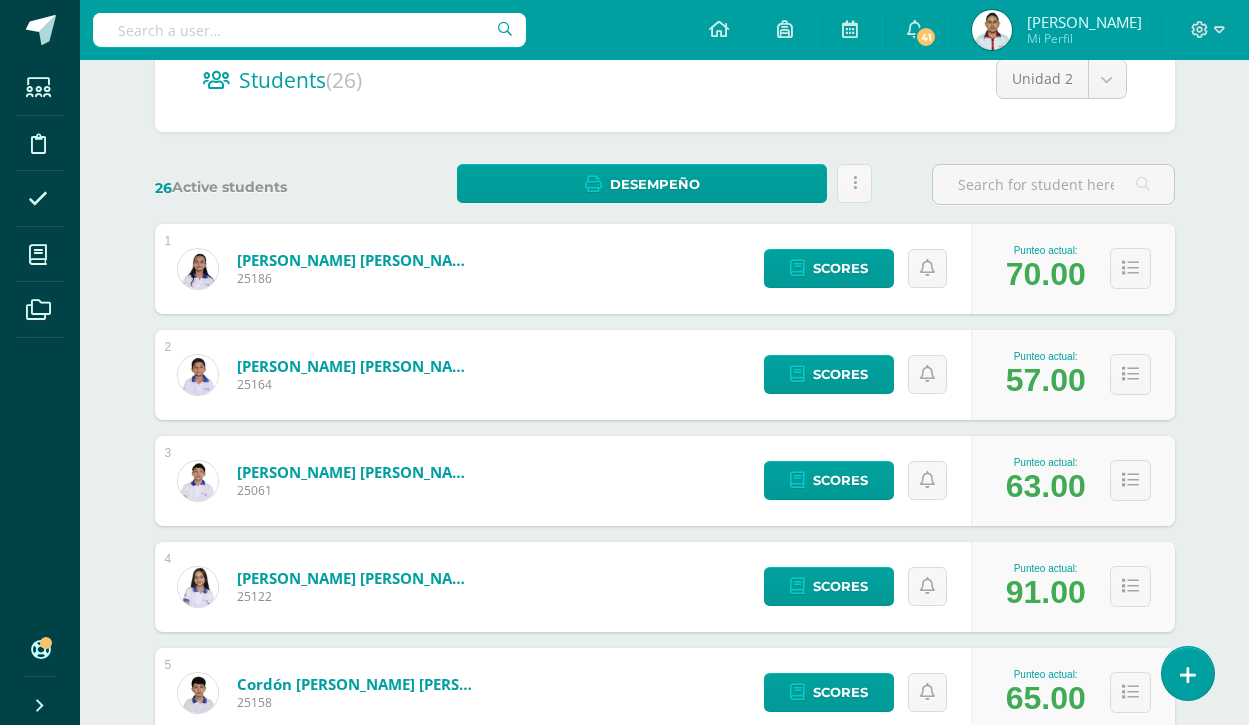 scroll, scrollTop: 0, scrollLeft: 0, axis: both 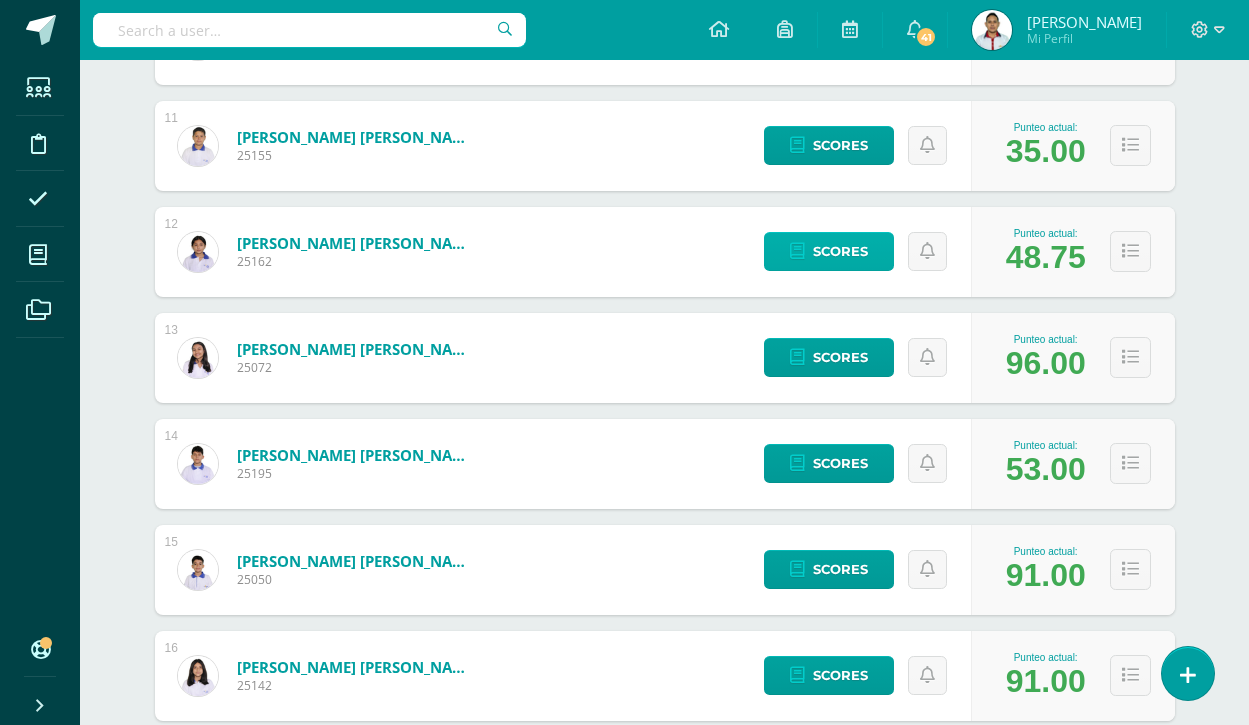 click on "Scores" at bounding box center [840, 251] 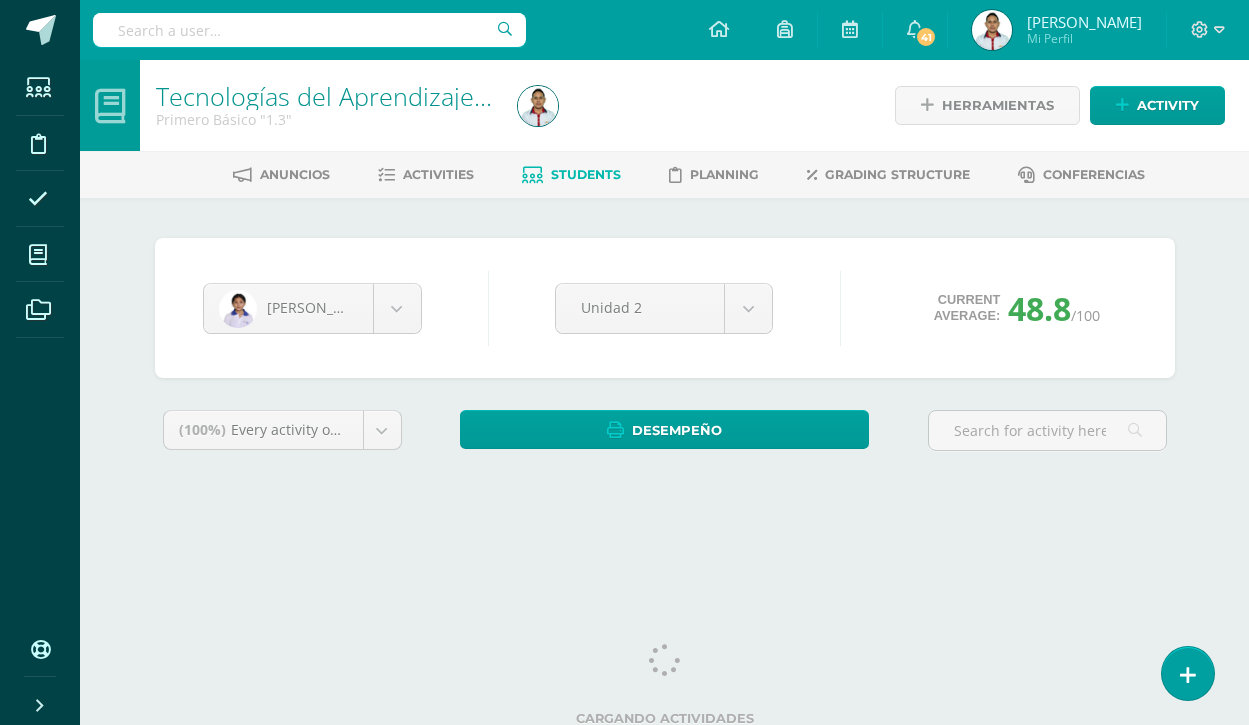 scroll, scrollTop: 0, scrollLeft: 0, axis: both 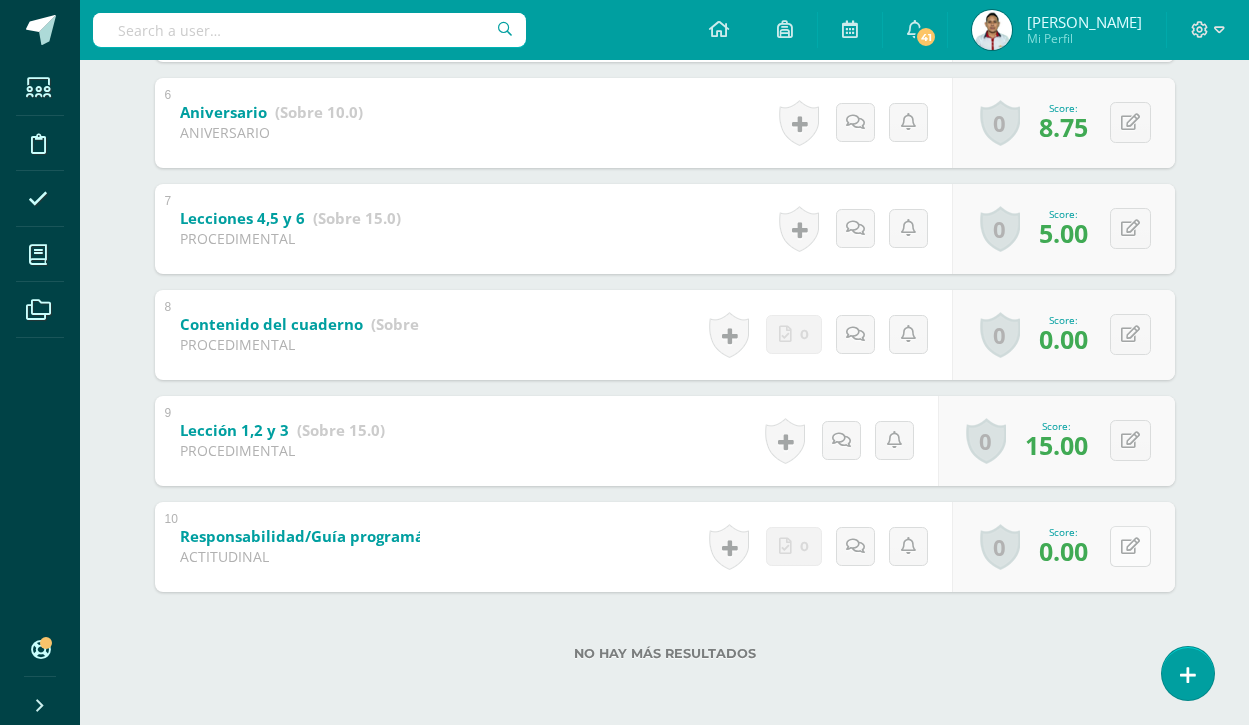 click at bounding box center (1130, 546) 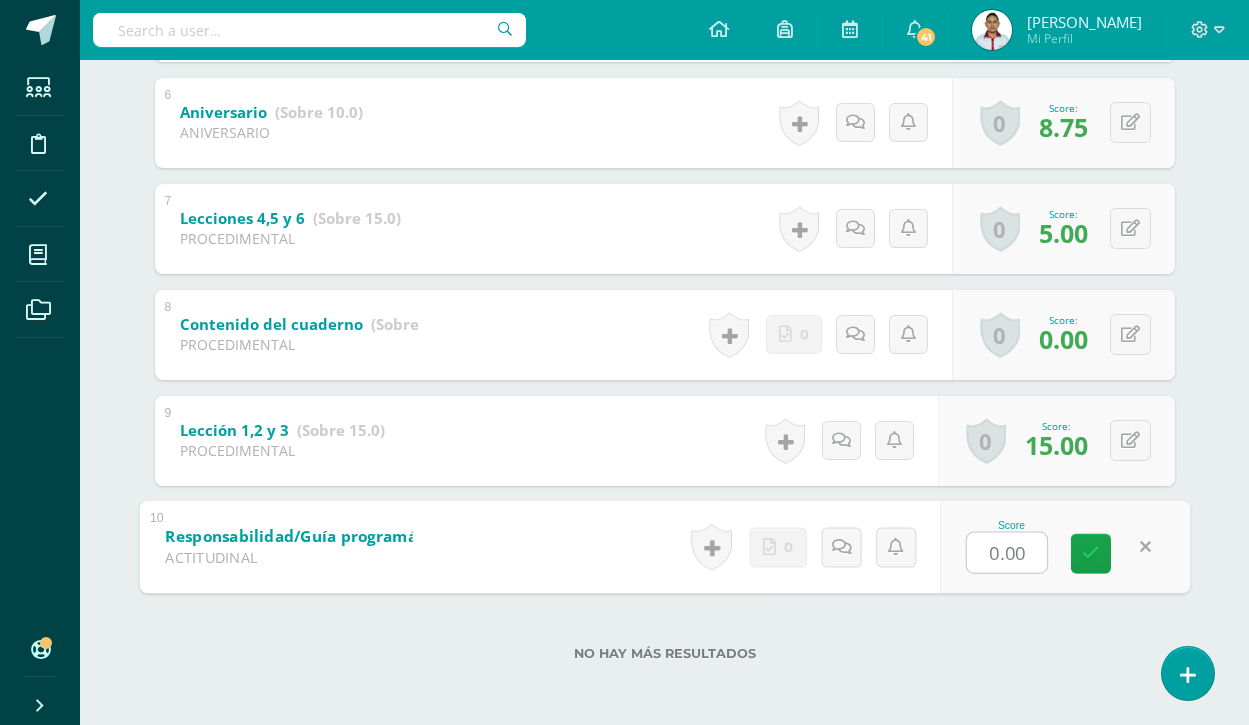 type on "2" 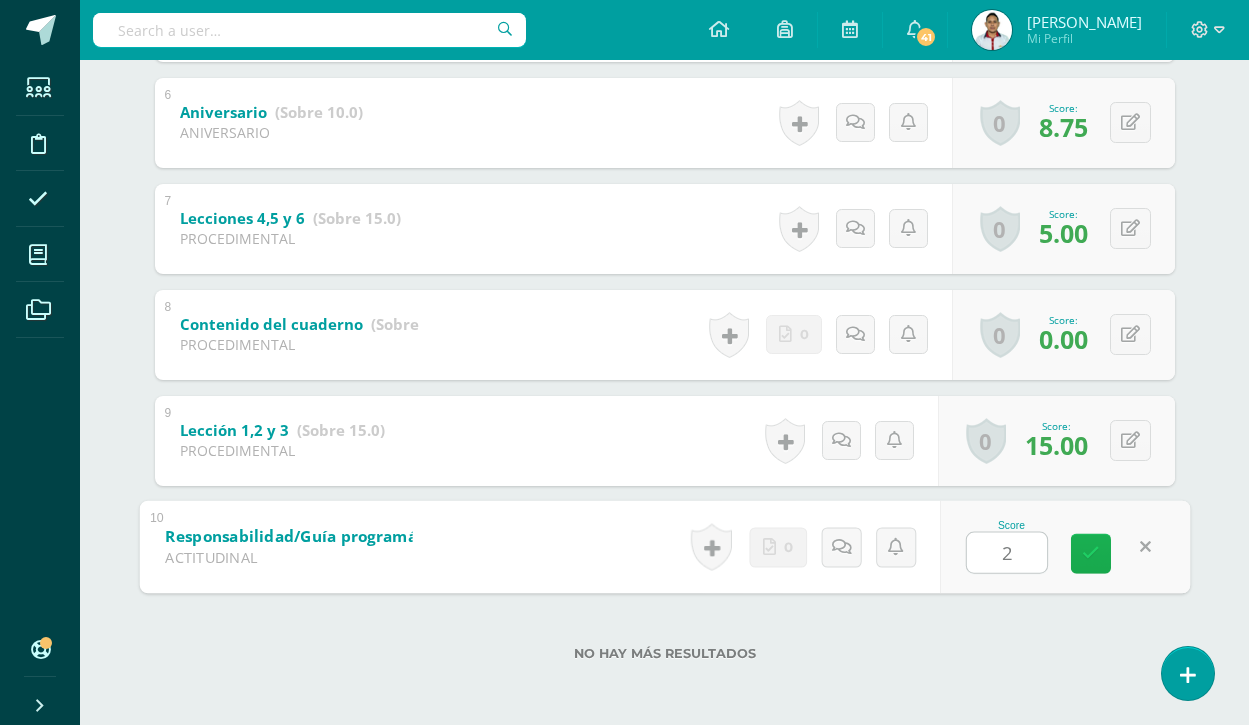 click at bounding box center (1091, 553) 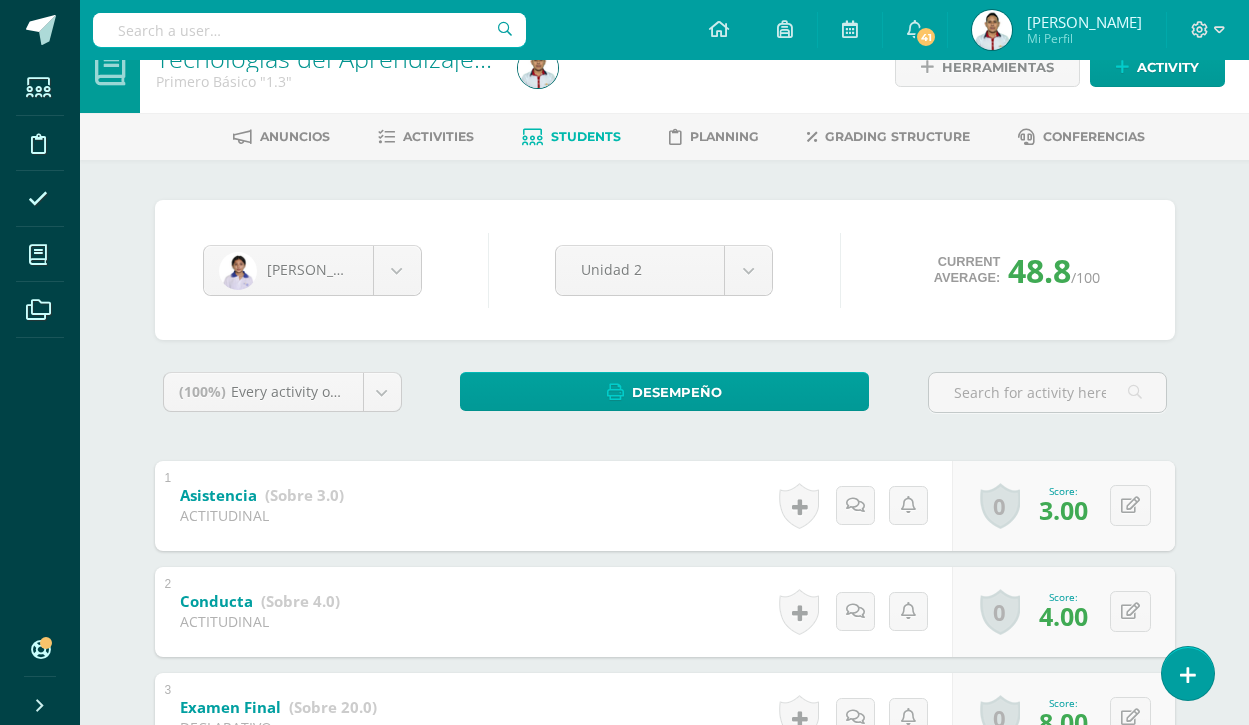 scroll, scrollTop: 166, scrollLeft: 0, axis: vertical 